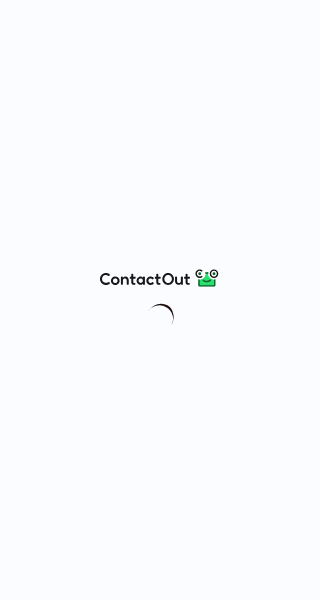 scroll, scrollTop: 0, scrollLeft: 0, axis: both 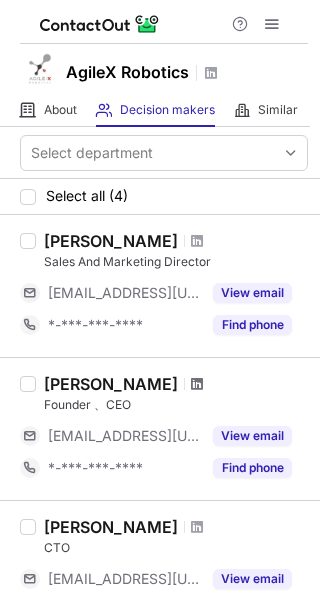 click at bounding box center [197, 384] 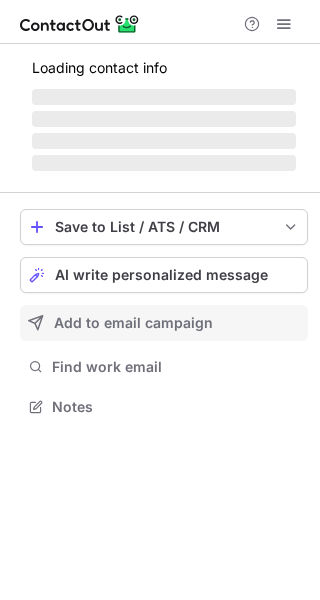 scroll, scrollTop: 0, scrollLeft: 0, axis: both 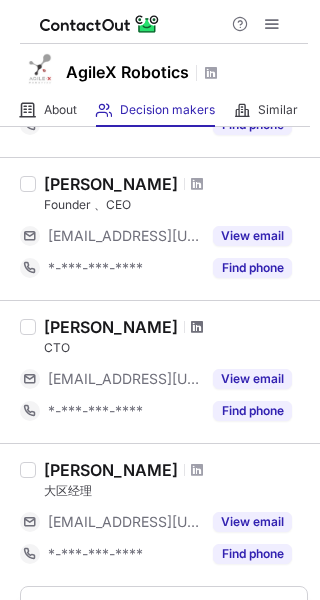 click at bounding box center [197, 327] 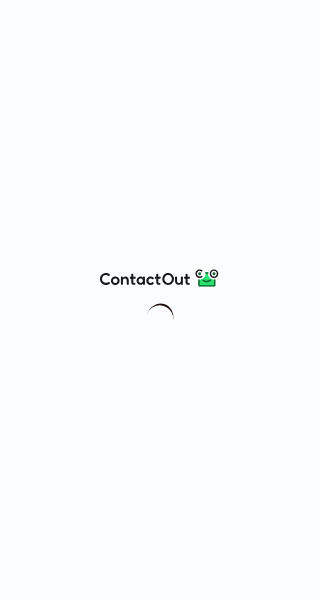 scroll, scrollTop: 0, scrollLeft: 0, axis: both 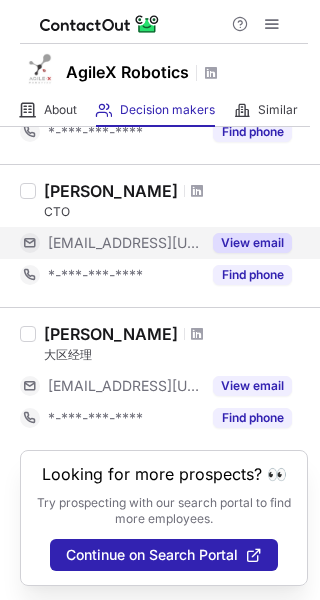 click on "View email" at bounding box center (252, 243) 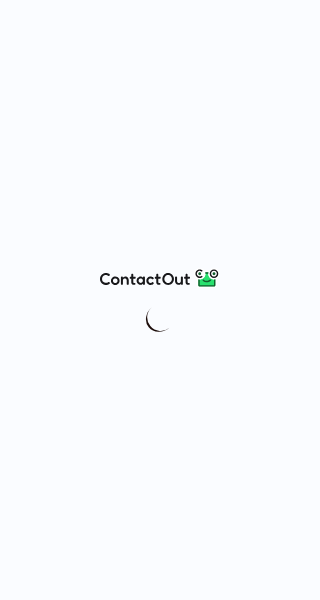 scroll, scrollTop: 0, scrollLeft: 0, axis: both 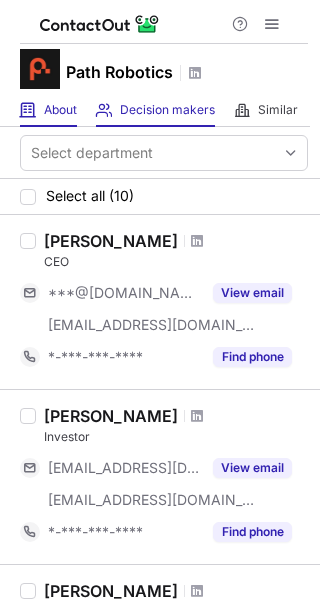 click on "About About Company" at bounding box center [48, 110] 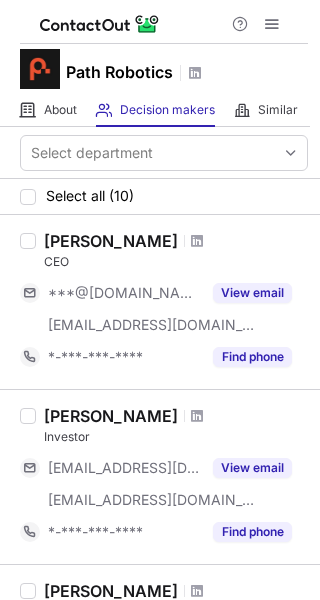 scroll, scrollTop: 0, scrollLeft: 0, axis: both 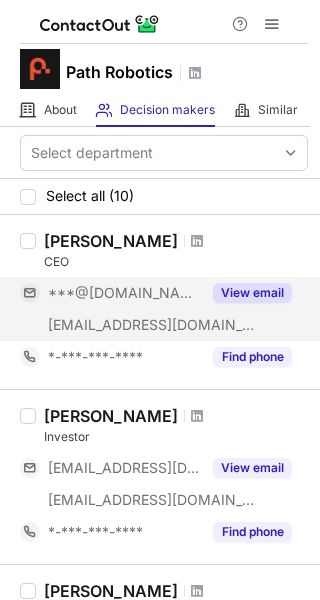 click on "View email" at bounding box center (252, 293) 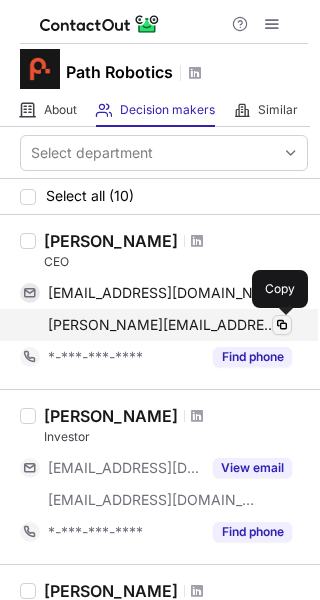 click at bounding box center (282, 325) 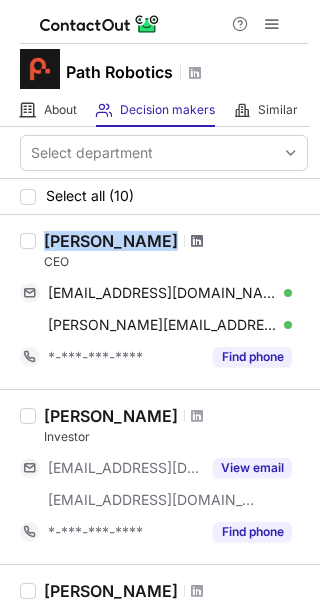 drag, startPoint x: 45, startPoint y: 243, endPoint x: 209, endPoint y: 247, distance: 164.04877 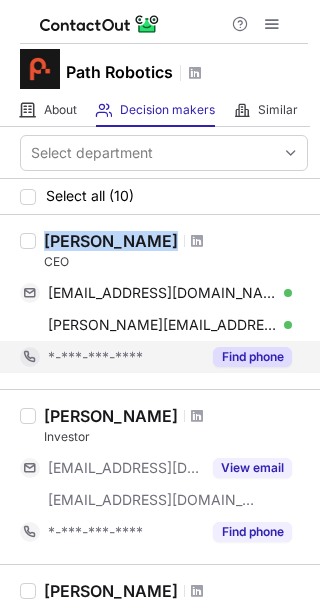 copy on "Andrew Lonsberry" 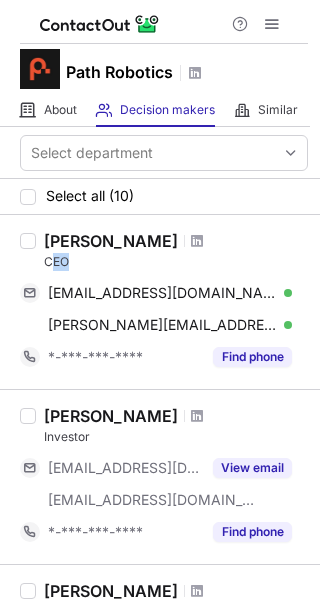 drag, startPoint x: 49, startPoint y: 264, endPoint x: 101, endPoint y: 259, distance: 52.23983 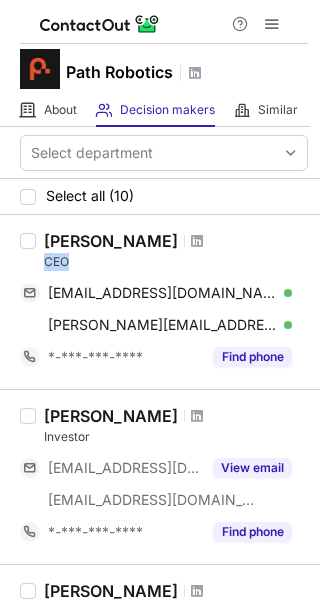drag, startPoint x: 74, startPoint y: 259, endPoint x: 37, endPoint y: 265, distance: 37.48333 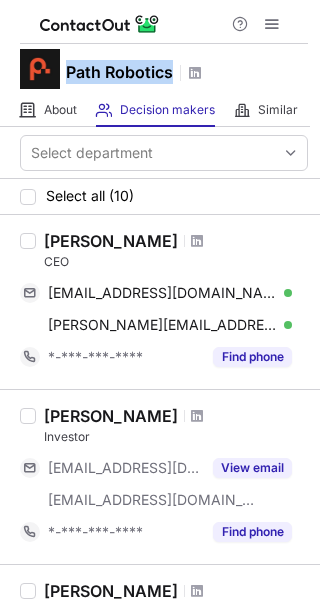 drag, startPoint x: 70, startPoint y: 67, endPoint x: 174, endPoint y: 79, distance: 104.69002 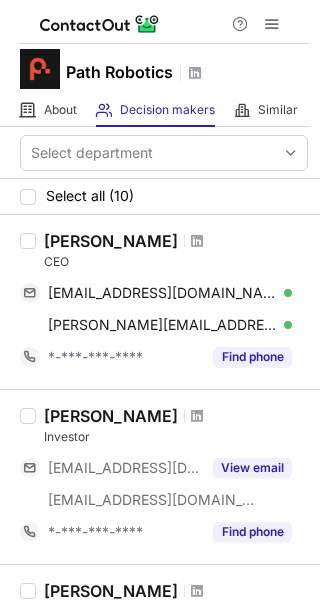 click on "Path Robotics" at bounding box center (160, 69) 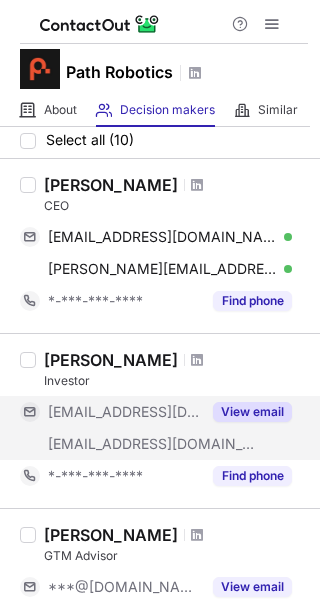 scroll, scrollTop: 100, scrollLeft: 0, axis: vertical 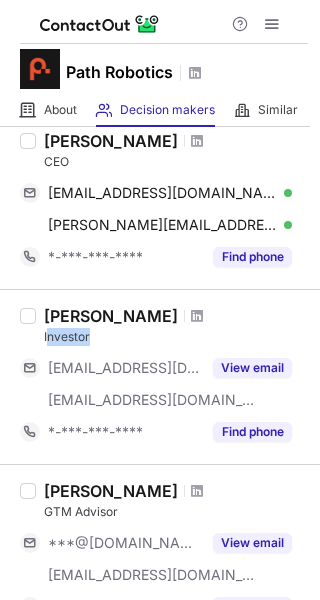 drag, startPoint x: 94, startPoint y: 345, endPoint x: 47, endPoint y: 343, distance: 47.042534 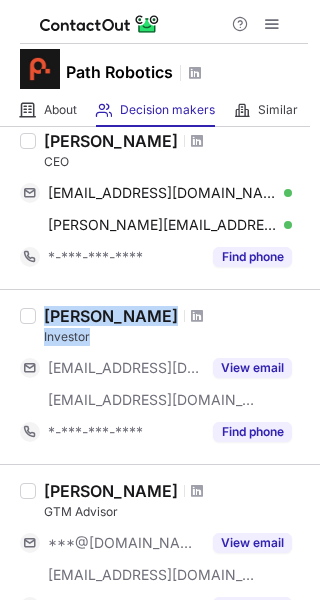 drag, startPoint x: 119, startPoint y: 338, endPoint x: 30, endPoint y: 348, distance: 89.560036 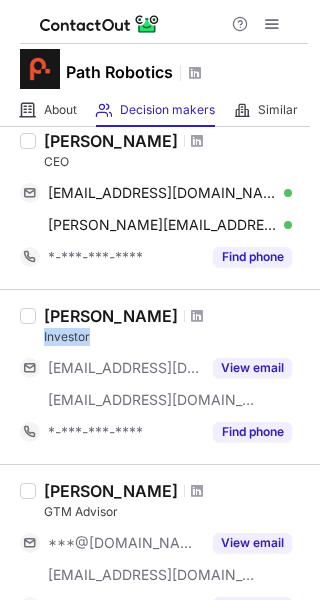drag, startPoint x: 107, startPoint y: 339, endPoint x: 37, endPoint y: 342, distance: 70.064255 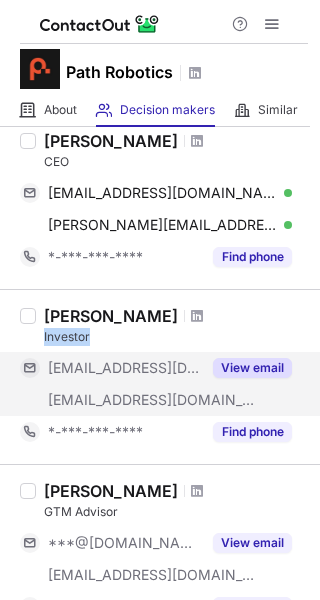 copy on "Investor" 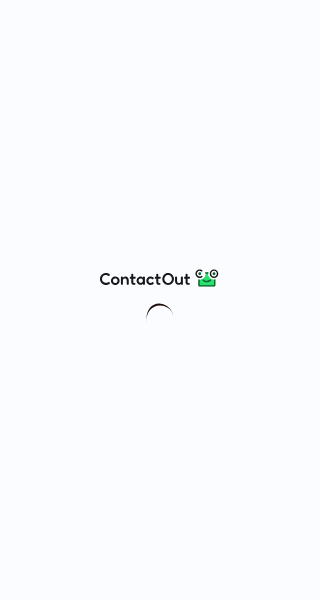 scroll, scrollTop: 0, scrollLeft: 0, axis: both 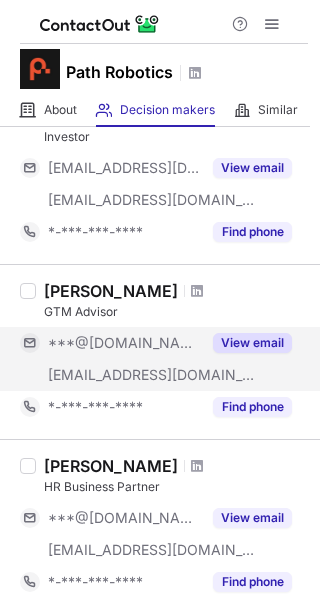 drag, startPoint x: 129, startPoint y: 309, endPoint x: 45, endPoint y: 327, distance: 85.90693 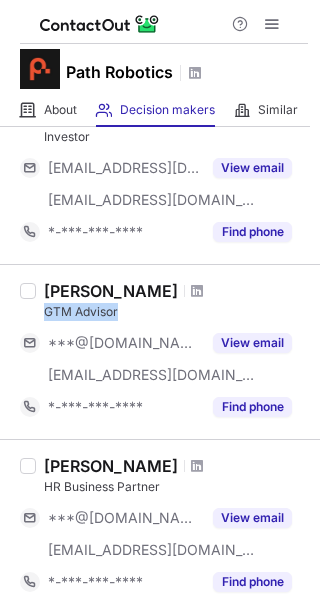 drag, startPoint x: 39, startPoint y: 311, endPoint x: 128, endPoint y: 315, distance: 89.08984 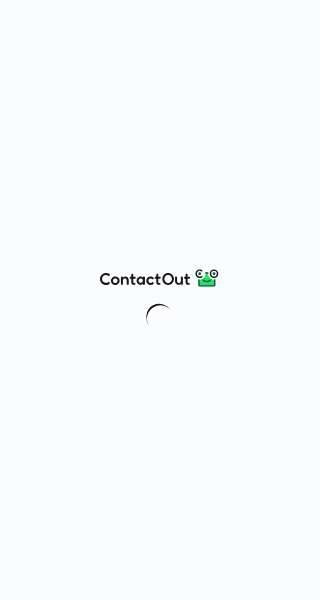 scroll, scrollTop: 0, scrollLeft: 0, axis: both 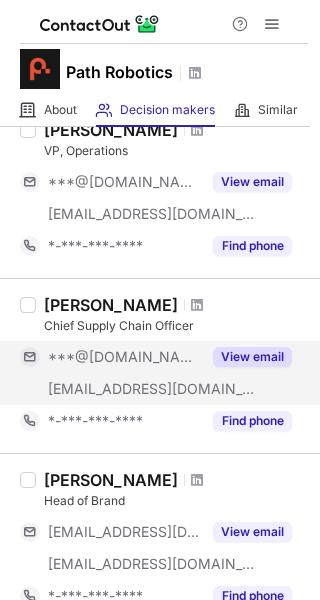 click on "View email" at bounding box center (252, 357) 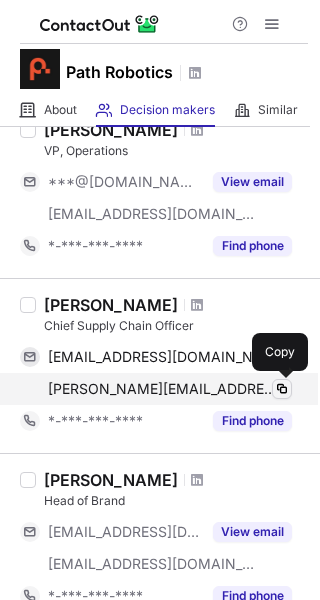 click at bounding box center (282, 389) 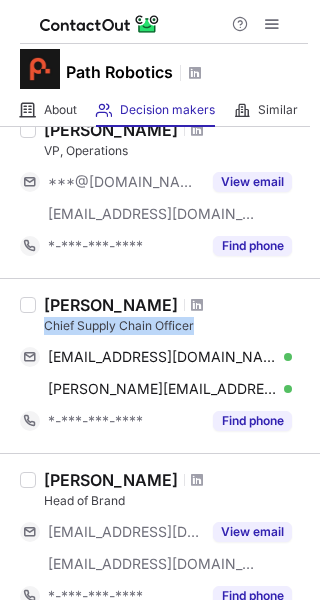 drag, startPoint x: 45, startPoint y: 321, endPoint x: 204, endPoint y: 326, distance: 159.0786 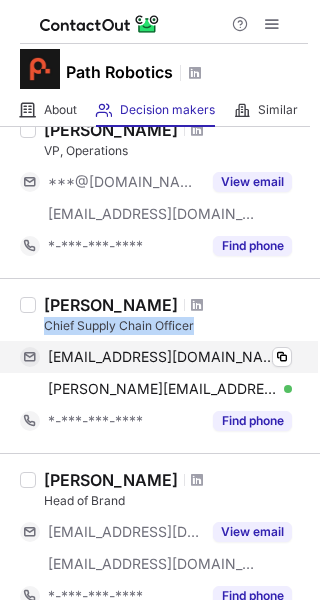 copy on "Chief Supply Chain Officer" 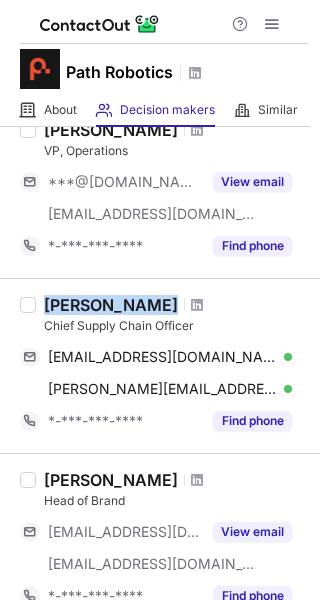 drag, startPoint x: 48, startPoint y: 309, endPoint x: 163, endPoint y: 311, distance: 115.01739 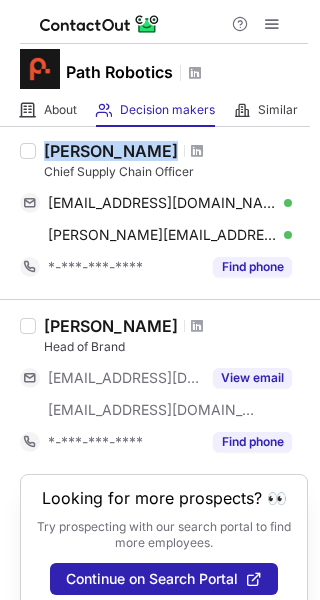 scroll, scrollTop: 1577, scrollLeft: 0, axis: vertical 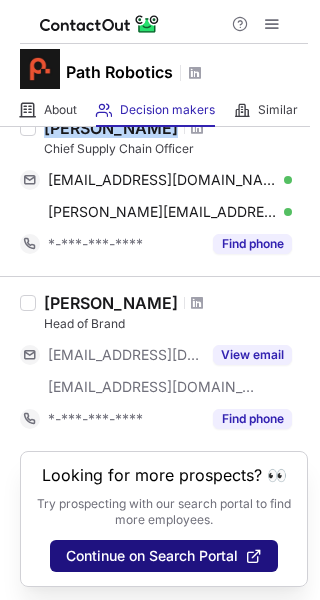click on "Continue on Search Portal" at bounding box center (152, 556) 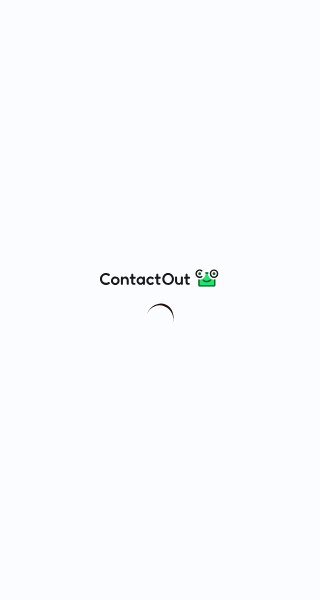 scroll, scrollTop: 0, scrollLeft: 0, axis: both 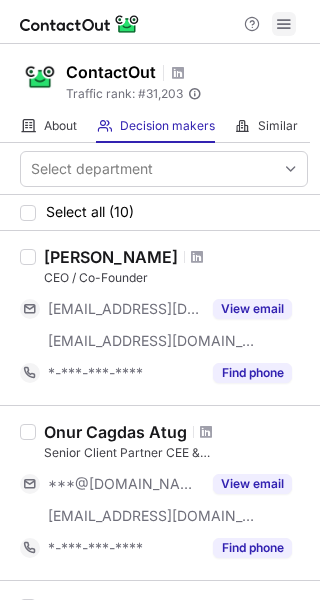 click at bounding box center (284, 24) 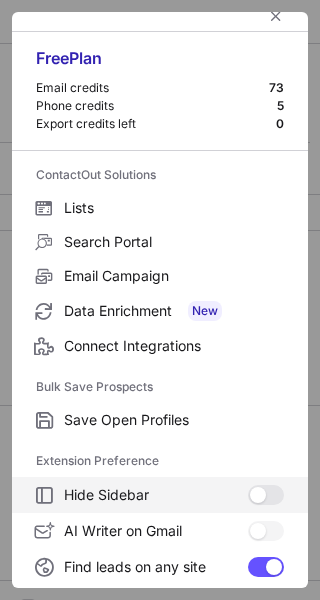scroll, scrollTop: 0, scrollLeft: 0, axis: both 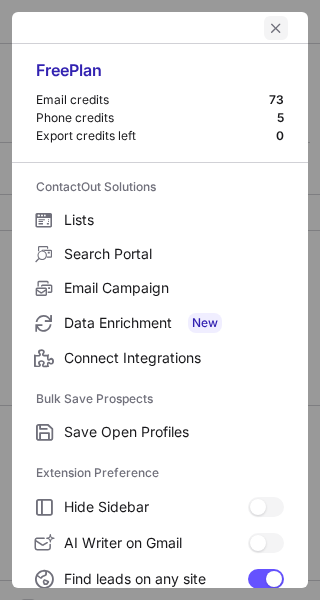 click at bounding box center [276, 28] 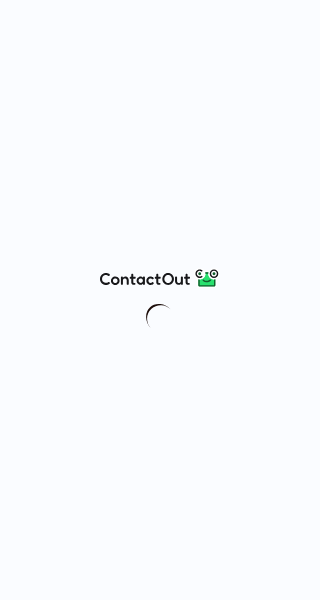 scroll, scrollTop: 0, scrollLeft: 0, axis: both 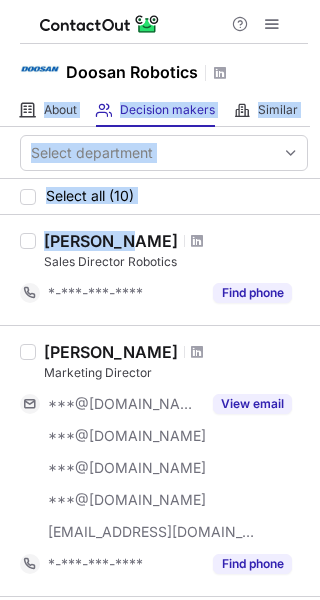 drag, startPoint x: 45, startPoint y: 119, endPoint x: 122, endPoint y: 242, distance: 145.11375 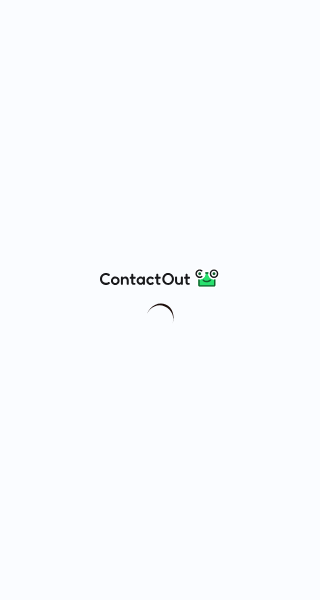 scroll, scrollTop: 0, scrollLeft: 0, axis: both 